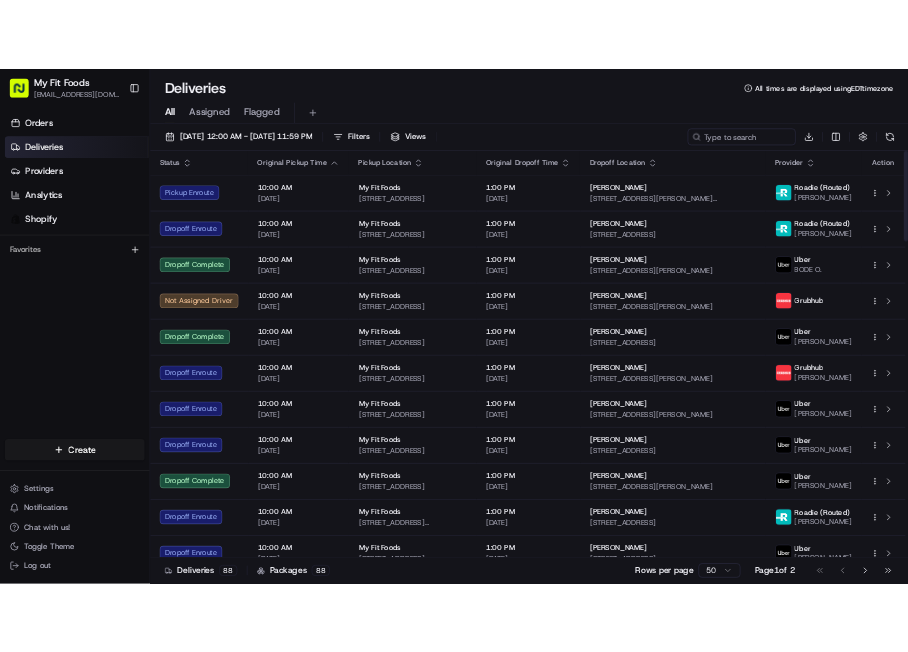 scroll, scrollTop: 0, scrollLeft: 0, axis: both 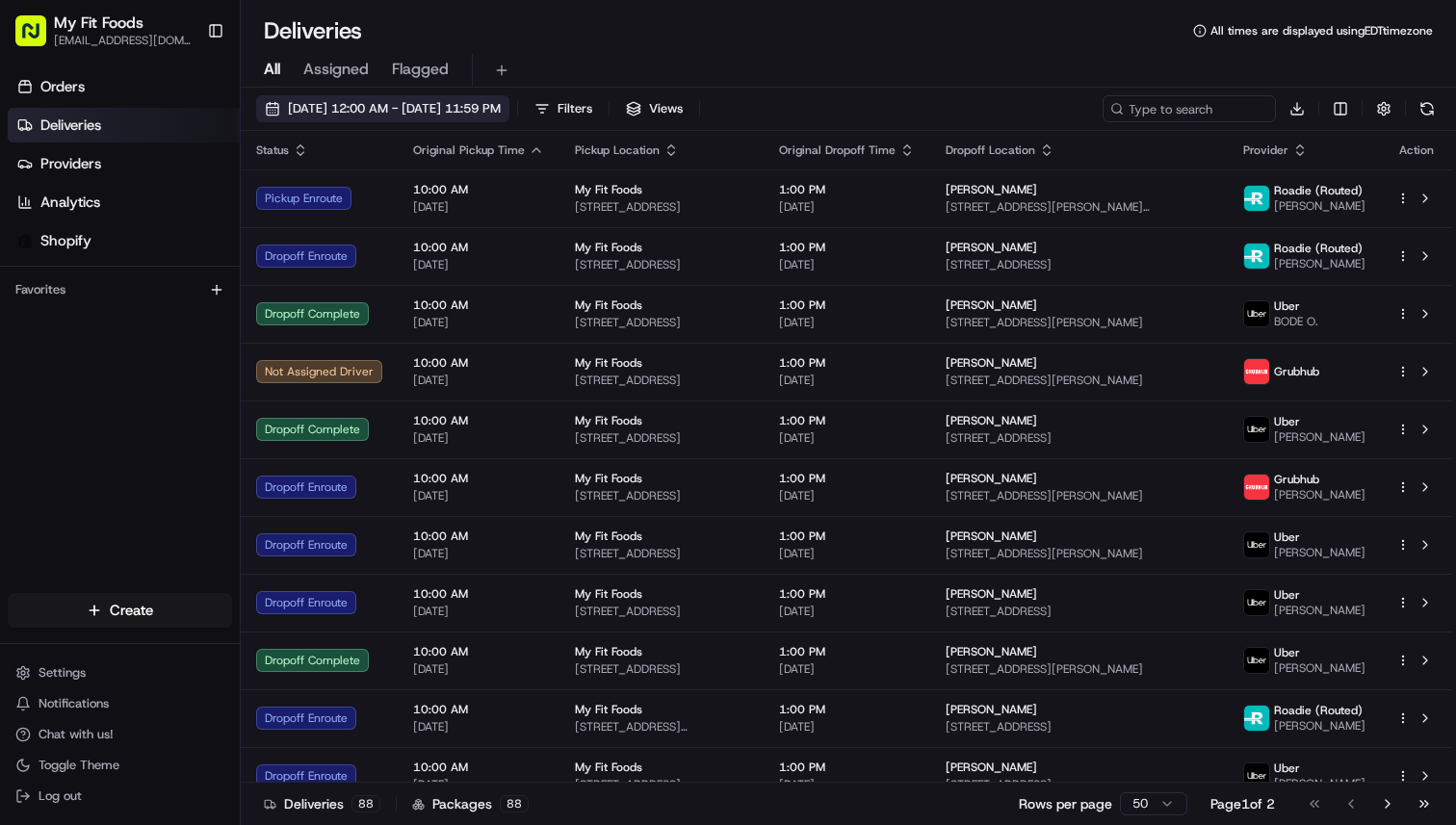 click on "[DATE] 12:00 AM - [DATE] 11:59 PM" at bounding box center (382, 109) 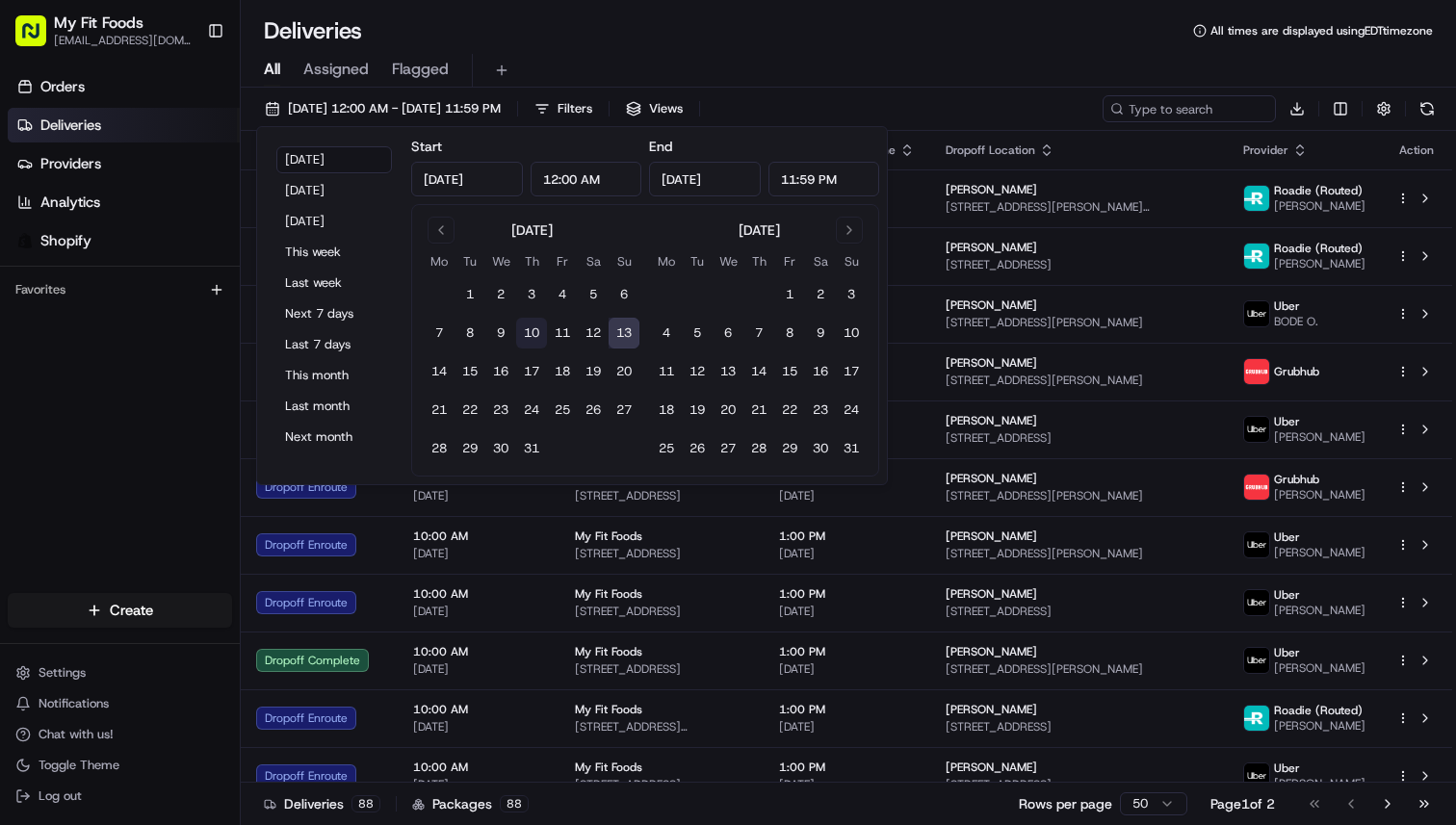 click on "10" at bounding box center (532, 333) 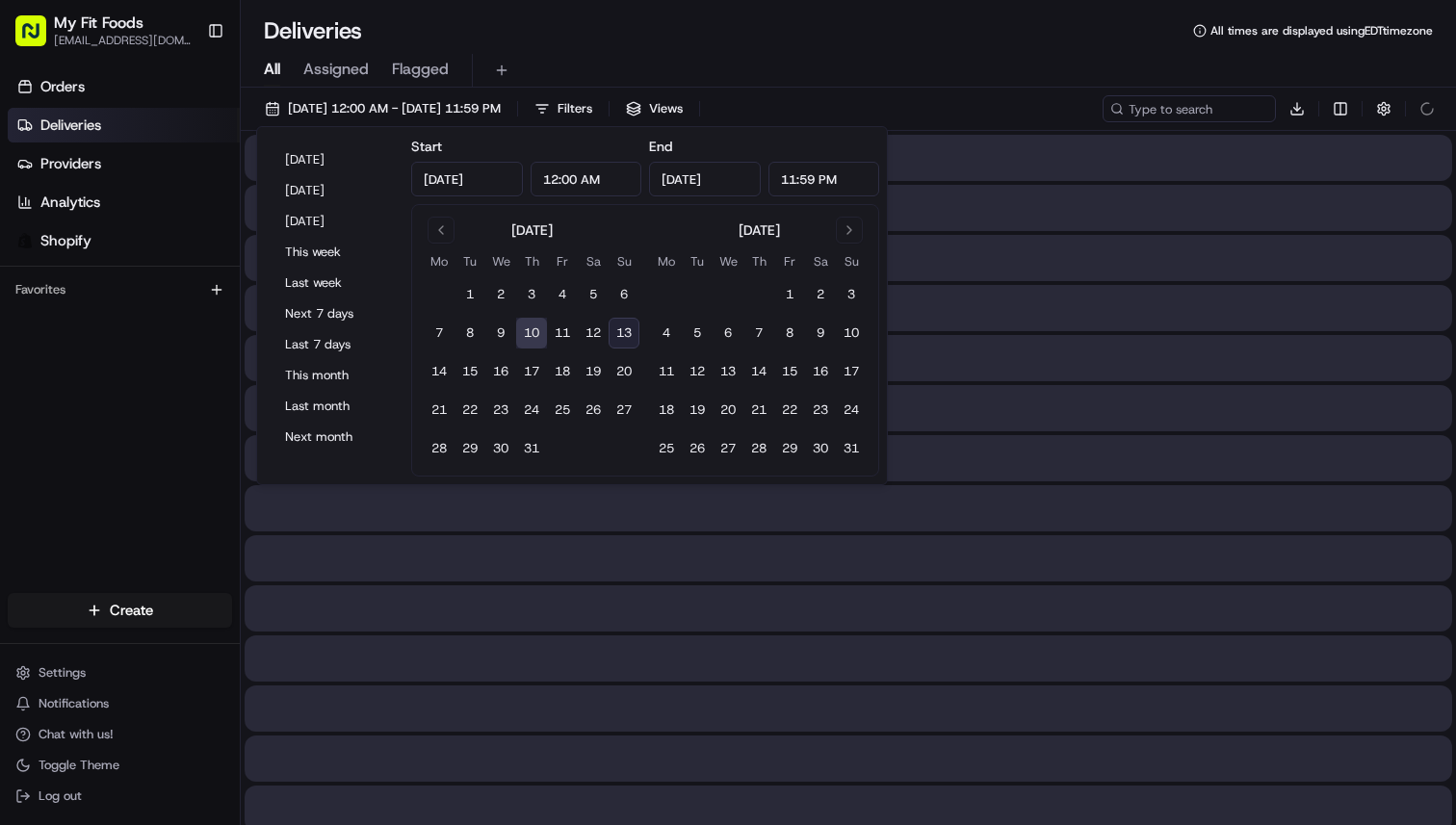 type on "[DATE]" 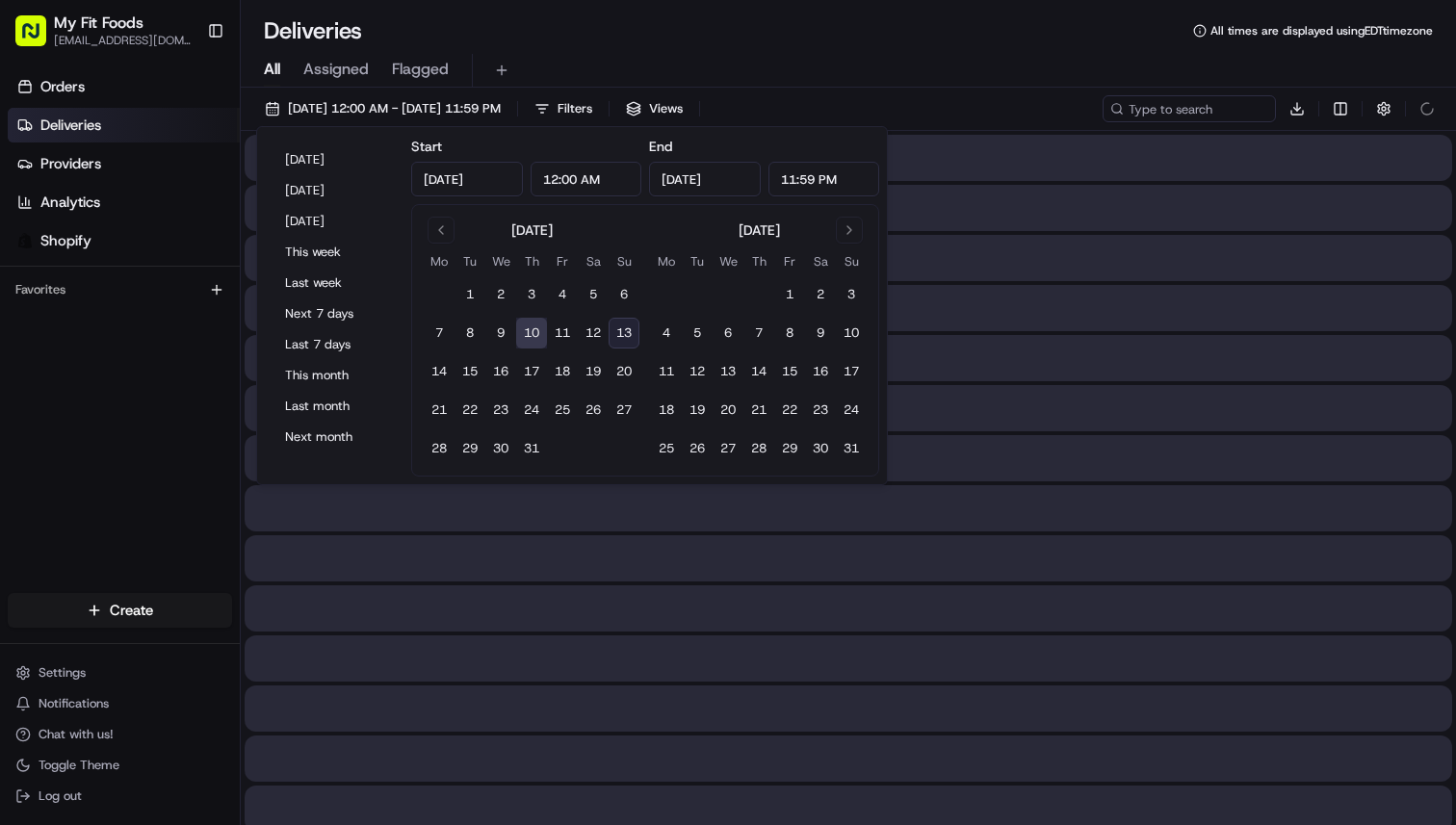 type on "[DATE]" 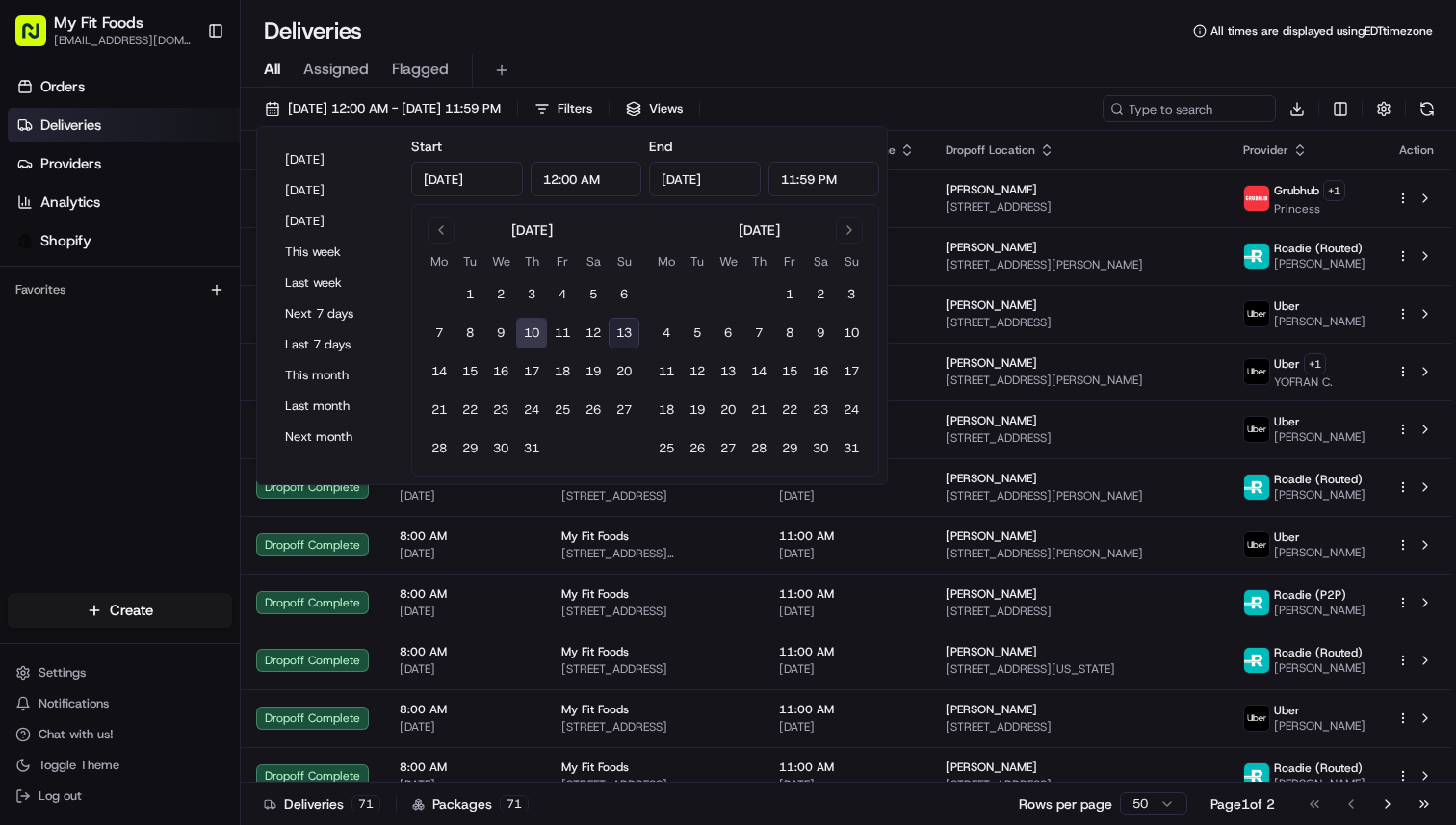 click on "10" at bounding box center (532, 333) 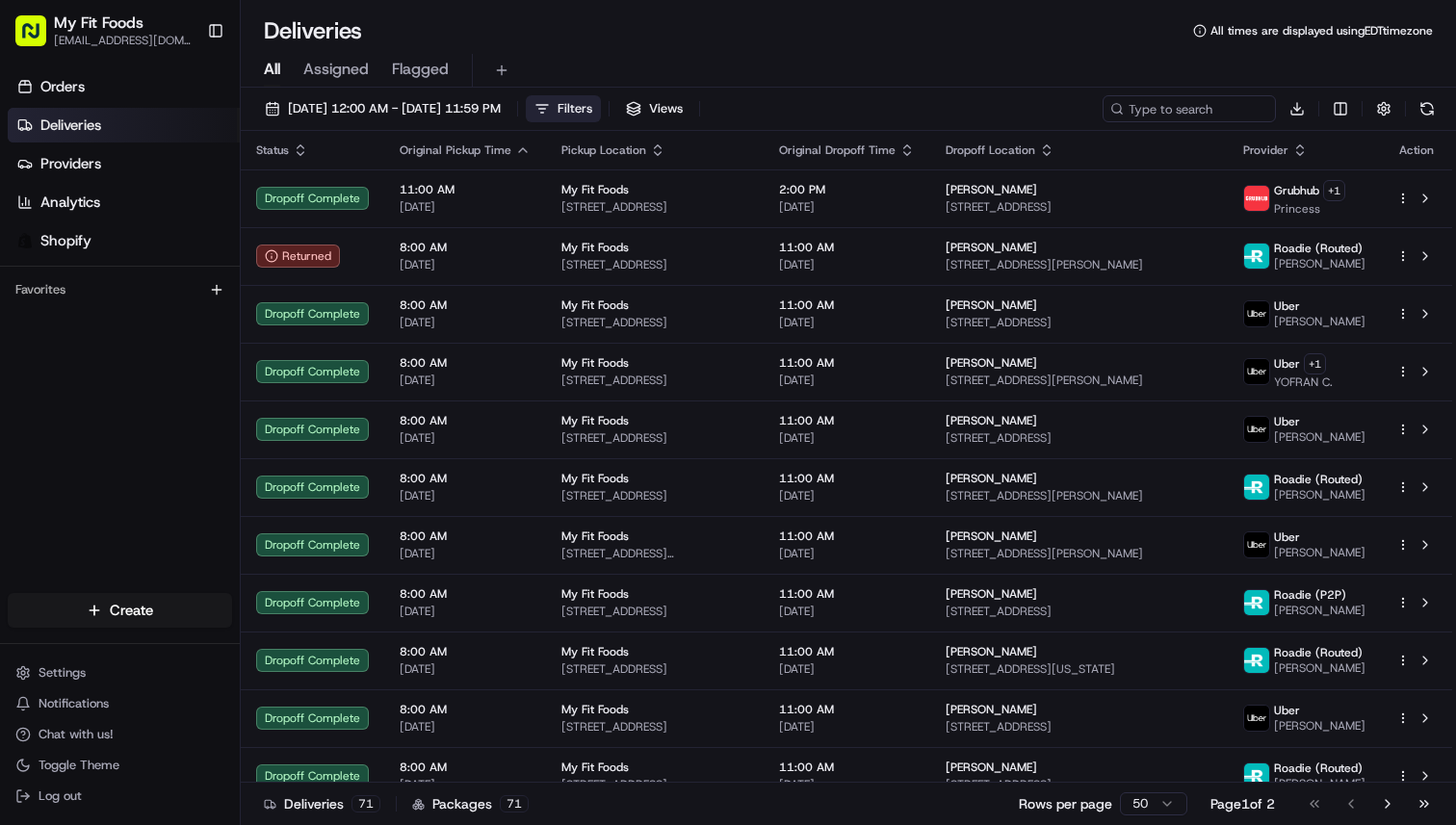 click on "Filters" at bounding box center [563, 109] 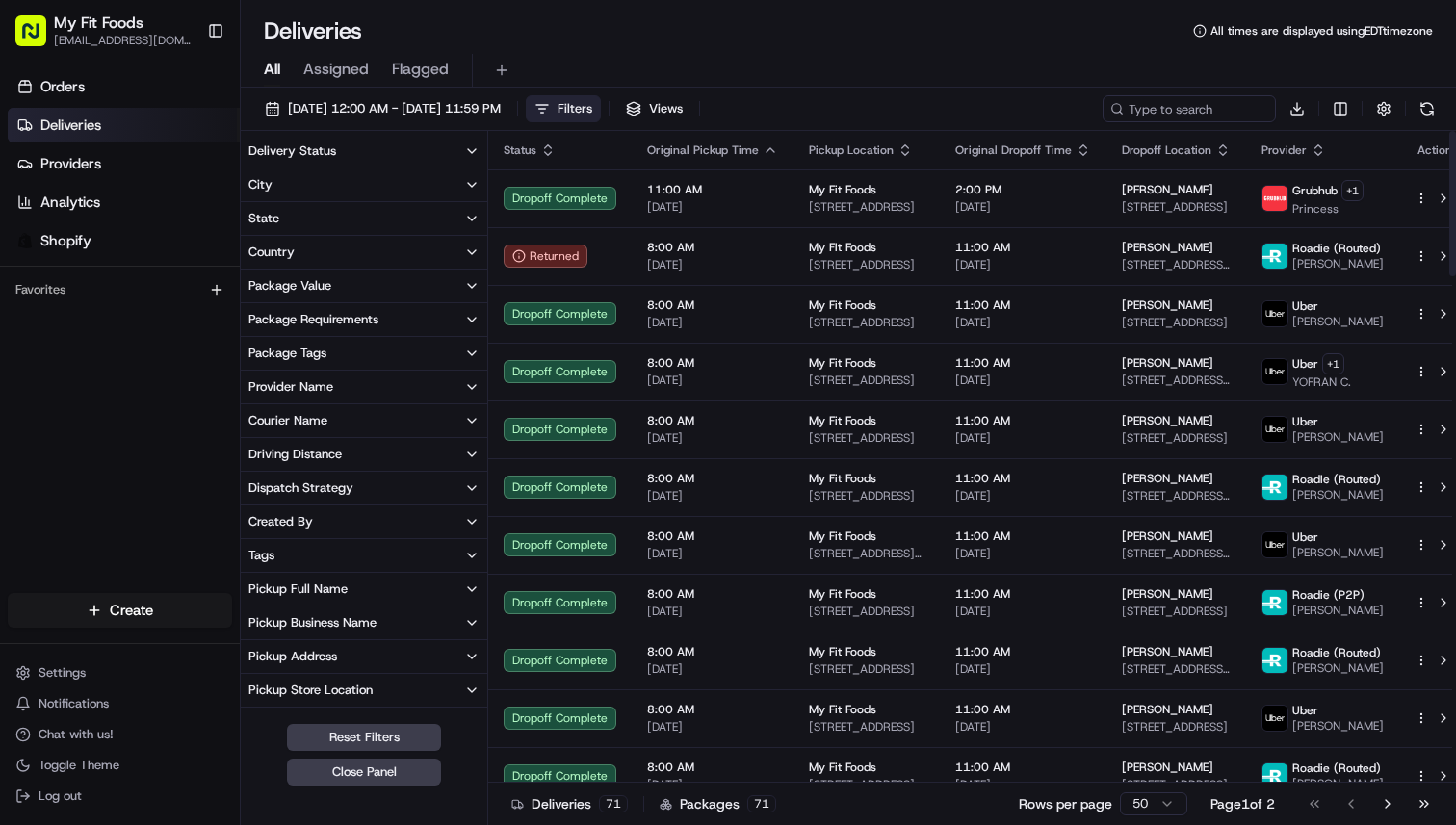 click 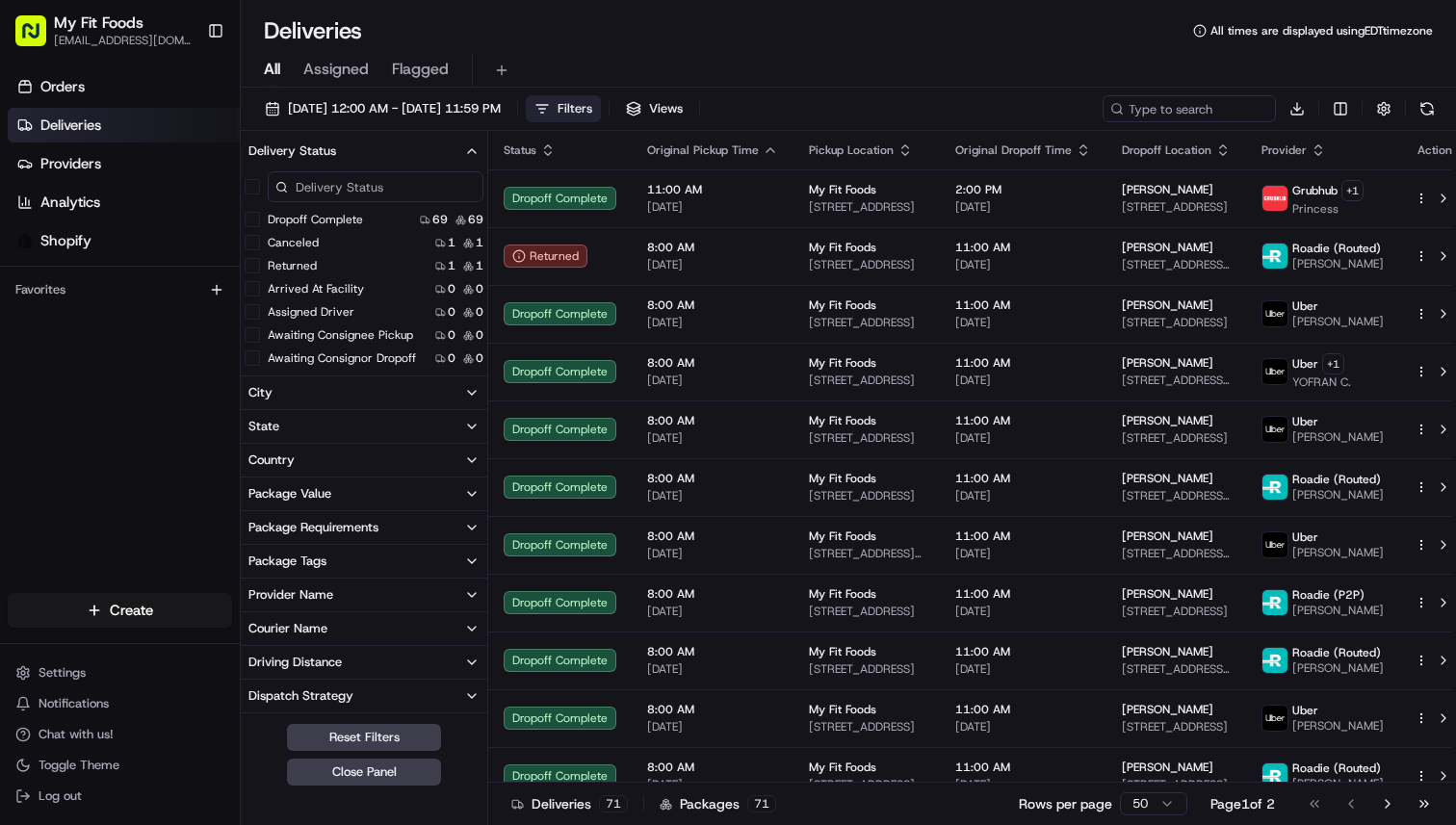 click on "Dropoff Complete" at bounding box center [252, 219] 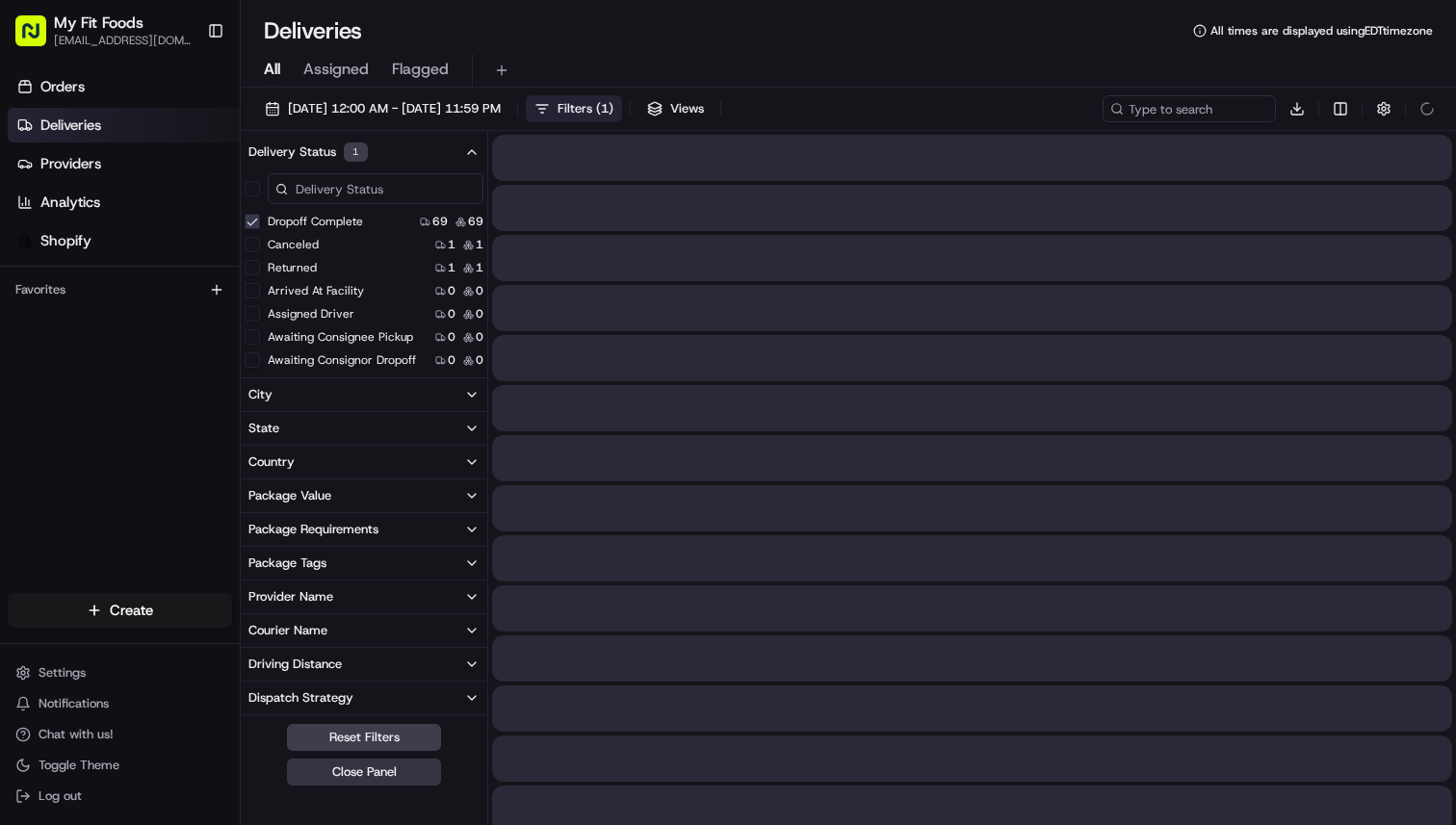 click on "Close Panel" at bounding box center [364, 772] 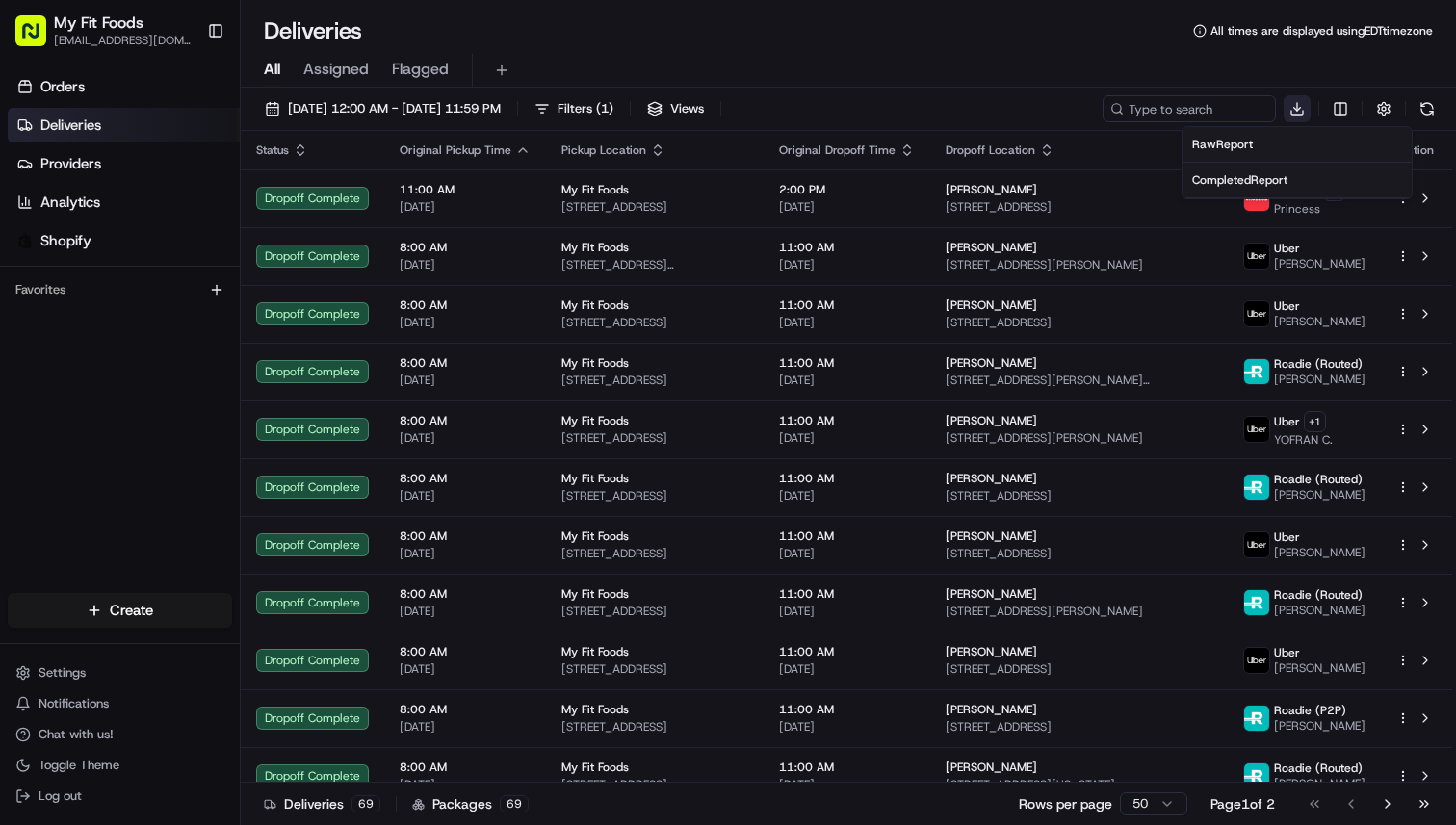 click on "My Fit Foods [EMAIL_ADDRESS][DOMAIN_NAME] Toggle Sidebar Orders Deliveries Providers Analytics Shopify Favorites Main Menu Members & Organization Organization Users Roles Preferences Customization Tracking Orchestration Automations Dispatch Strategy Optimization Strategy Locations Pickup Locations Dropoff Locations Shifts Billing Billing Refund Requests Integrations Notification Triggers Webhooks API Keys Request Logs Create Settings Notifications Chat with us! Toggle Theme Log out Deliveries All times are displayed using  EDT  timezone All Assigned Flagged [DATE] 12:00 AM - [DATE] 11:59 PM Filters ( 1 ) Views Download Status Original Pickup Time Pickup Location Original Dropoff Time Dropoff Location Provider Action Dropoff Complete 11:00 AM [DATE] My Fit Foods [STREET_ADDRESS] 2:00 PM [DATE] [PERSON_NAME] [STREET_ADDRESS] Grubhub + 1 Princess Dropoff Complete 8:00 AM [DATE] My Fit Foods 11:00 AM [DATE] [PERSON_NAME] Uber 8:00 AM" at bounding box center (728, 412) 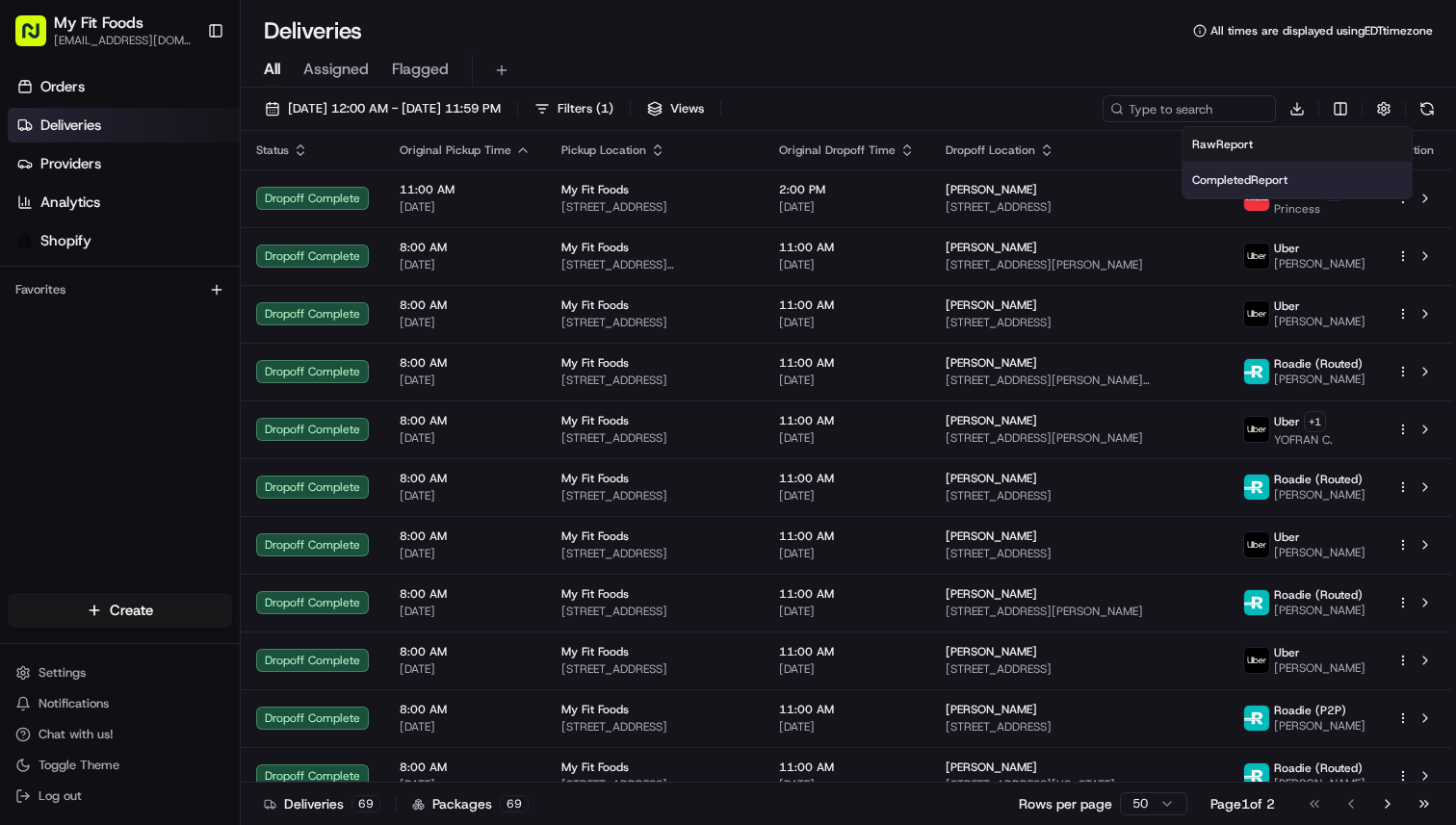 click on "Completed  Report" at bounding box center [1239, 180] 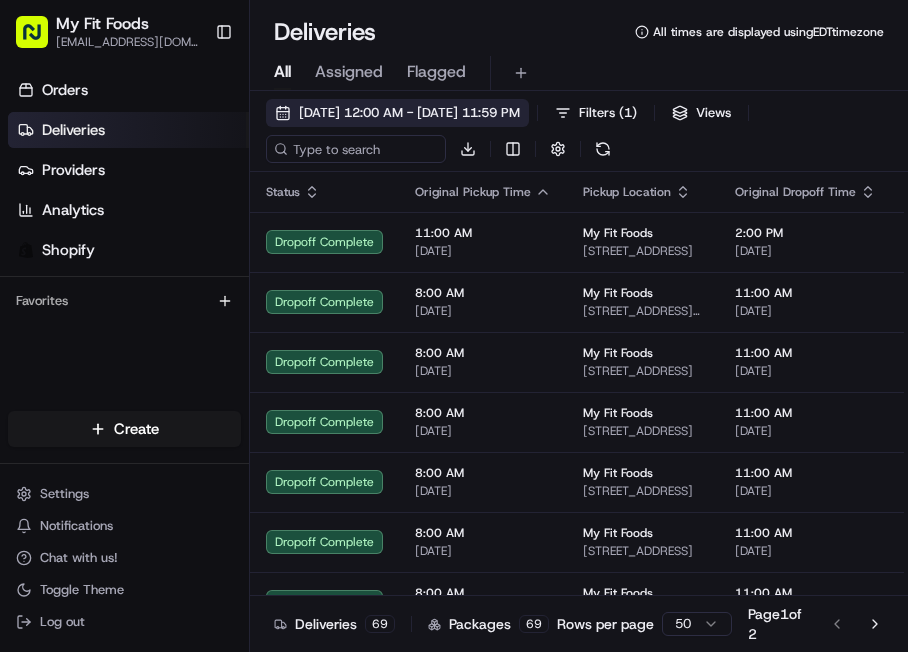 click on "[DATE] 12:00 AM - [DATE] 11:59 PM" at bounding box center [397, 113] 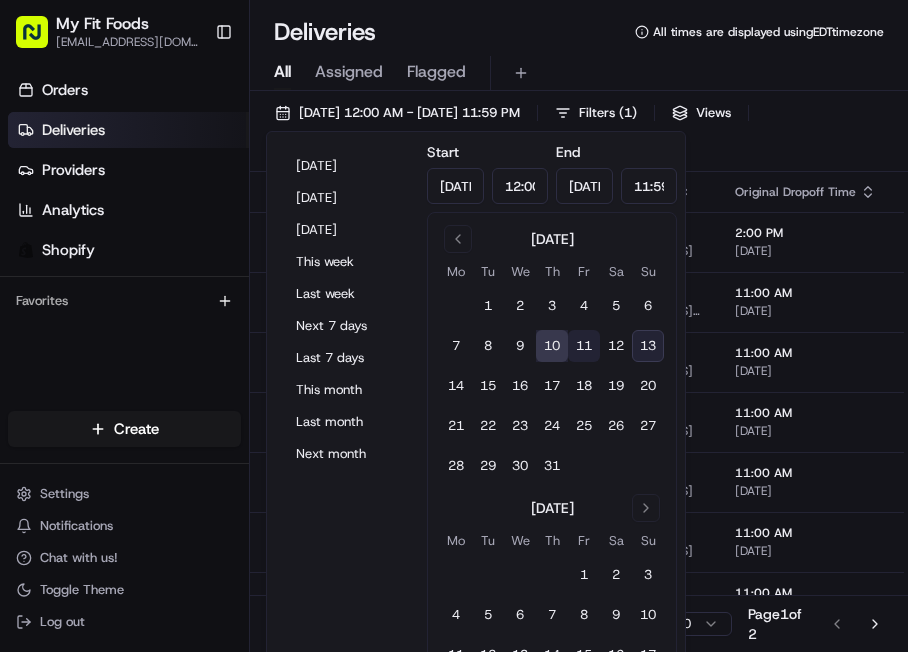 click on "11" at bounding box center [584, 346] 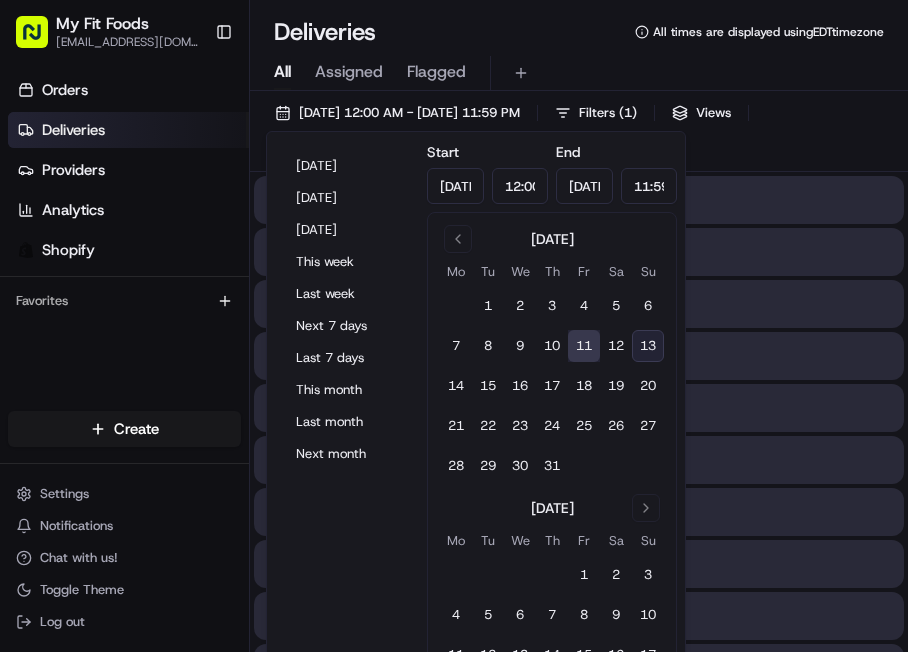 click on "11" at bounding box center (584, 346) 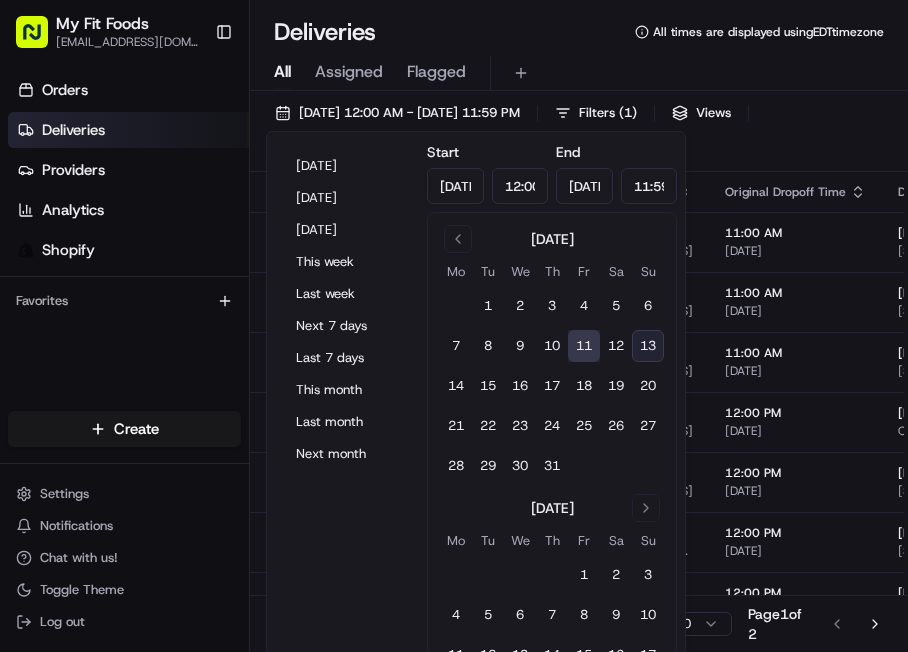 click on "11" at bounding box center [584, 346] 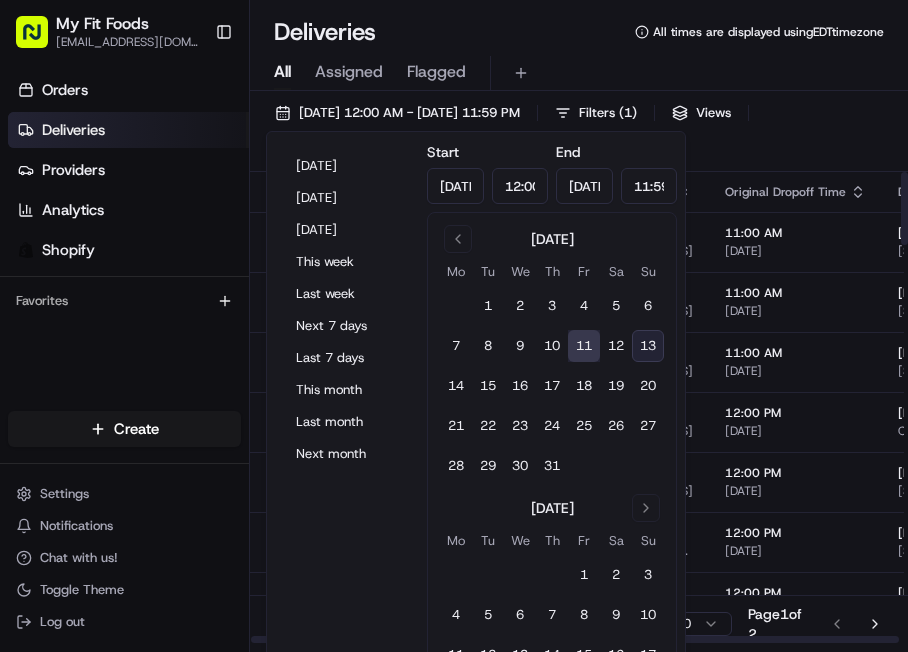 click on "11" at bounding box center [584, 346] 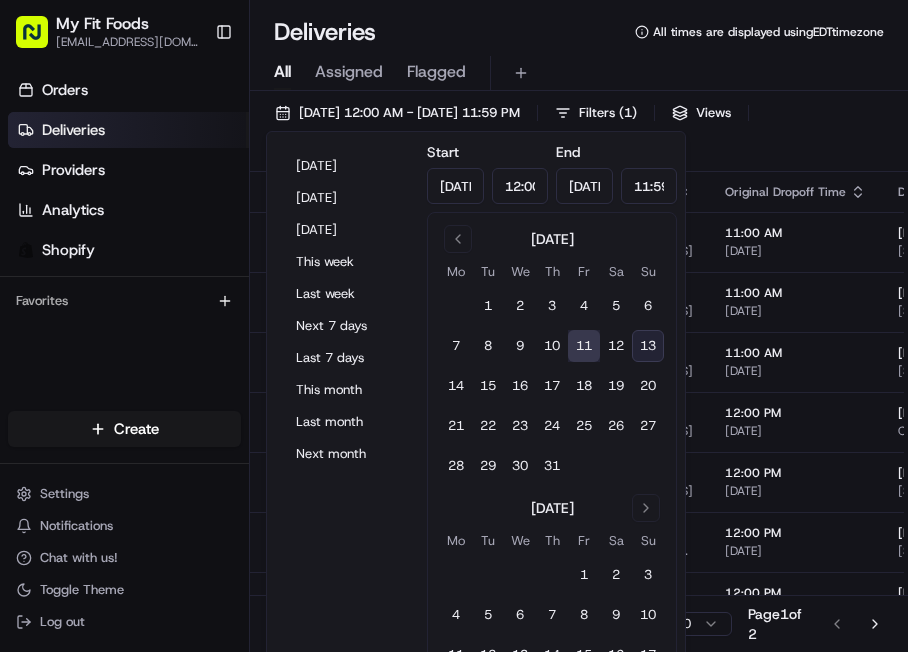 click on "All Assigned Flagged" at bounding box center (579, 73) 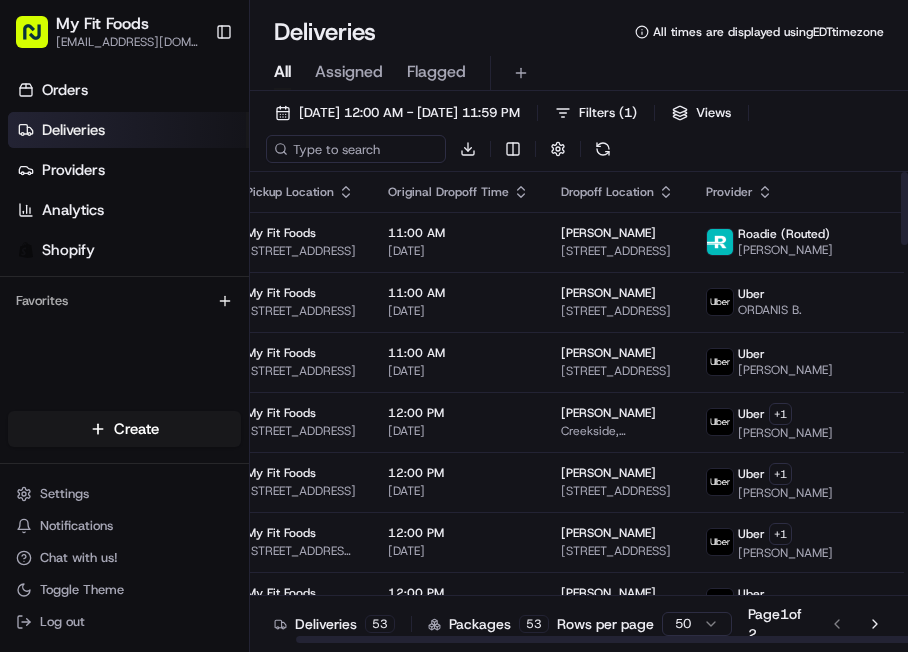 scroll, scrollTop: 0, scrollLeft: 0, axis: both 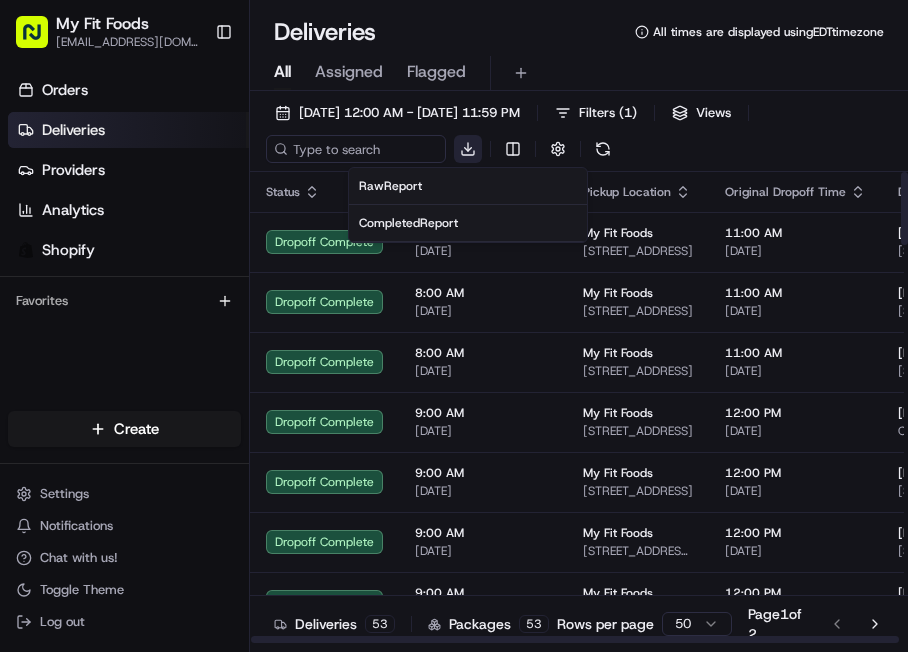 click on "My Fit Foods [EMAIL_ADDRESS][DOMAIN_NAME] Toggle Sidebar Orders Deliveries Providers Analytics Shopify Favorites Main Menu Members & Organization Organization Users Roles Preferences Customization Tracking Orchestration Automations Dispatch Strategy Optimization Strategy Locations Pickup Locations Dropoff Locations Shifts Billing Billing Refund Requests Integrations Notification Triggers Webhooks API Keys Request Logs Create Settings Notifications Chat with us! Toggle Theme Log out Deliveries All times are displayed using  EDT  timezone All Assigned Flagged [DATE] 12:00 AM - [DATE] 11:59 PM Filters ( 1 ) Views Download Status Original Pickup Time Pickup Location Original Dropoff Time Dropoff Location Provider Action Dropoff Complete 8:00 AM [DATE] My Fit Foods [STREET_ADDRESS] 11:00 AM [DATE] [PERSON_NAME] [STREET_ADDRESS][GEOGRAPHIC_DATA] (Routed) [PERSON_NAME] Dropoff Complete 8:00 AM [DATE] My Fit Foods 11:00 AM [DATE] + 1" at bounding box center [454, 326] 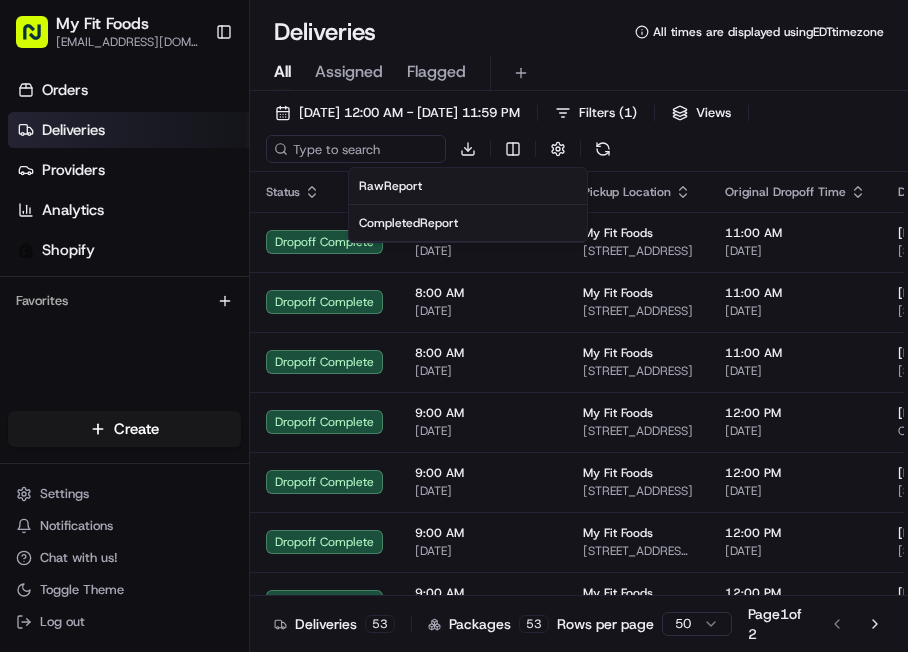 click on "Completed  Report" at bounding box center [408, 223] 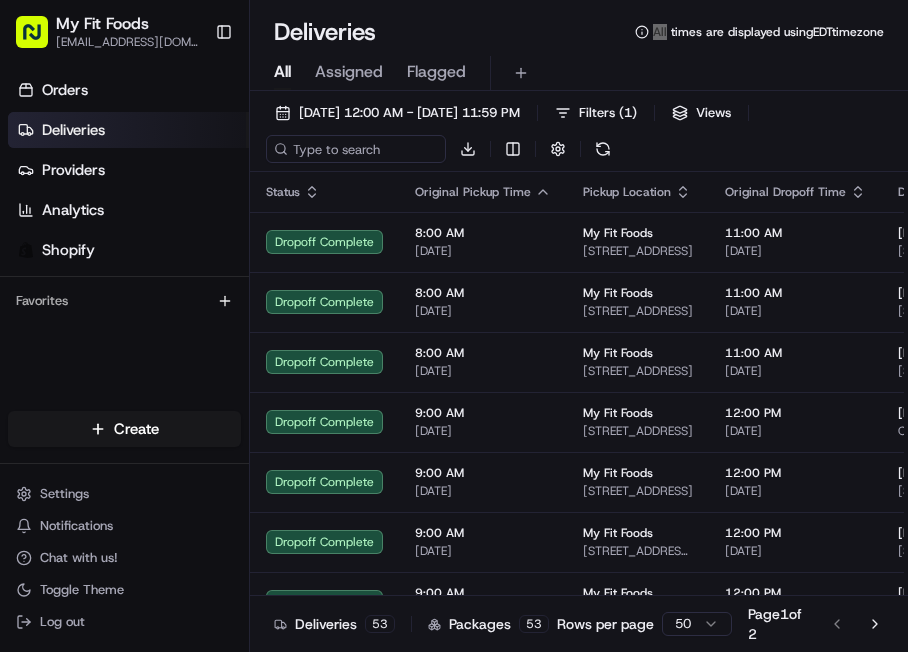 click on "Deliveries All times are displayed using  EDT  timezone" at bounding box center (579, 32) 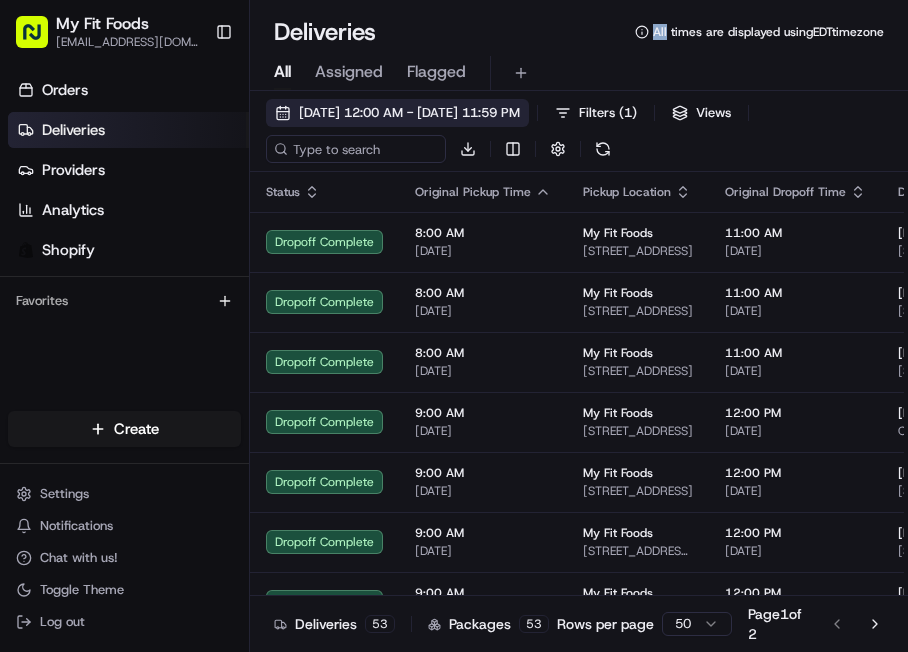 click on "[DATE] 12:00 AM - [DATE] 11:59 PM" at bounding box center (409, 113) 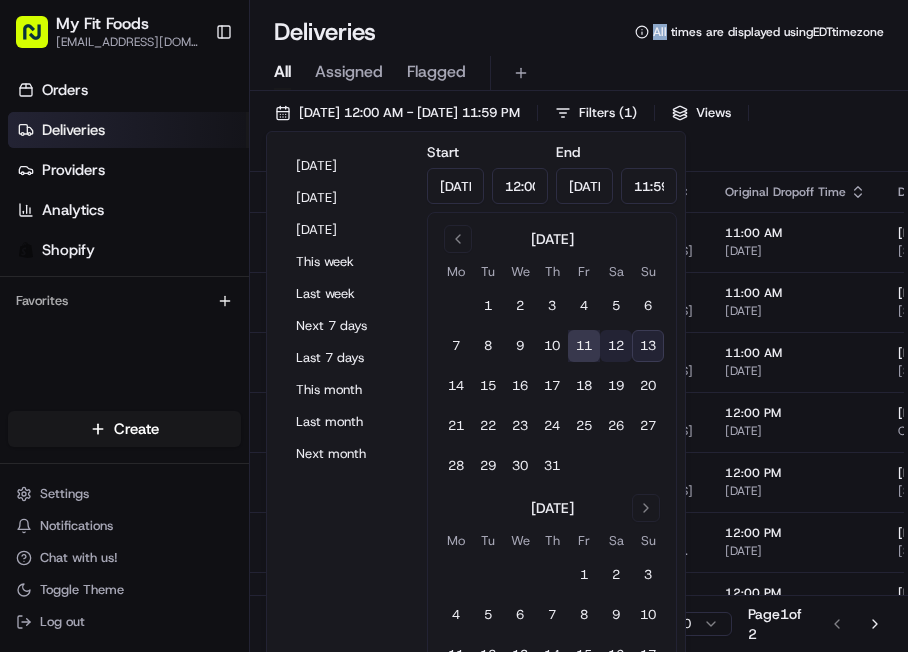 click on "12" at bounding box center [616, 346] 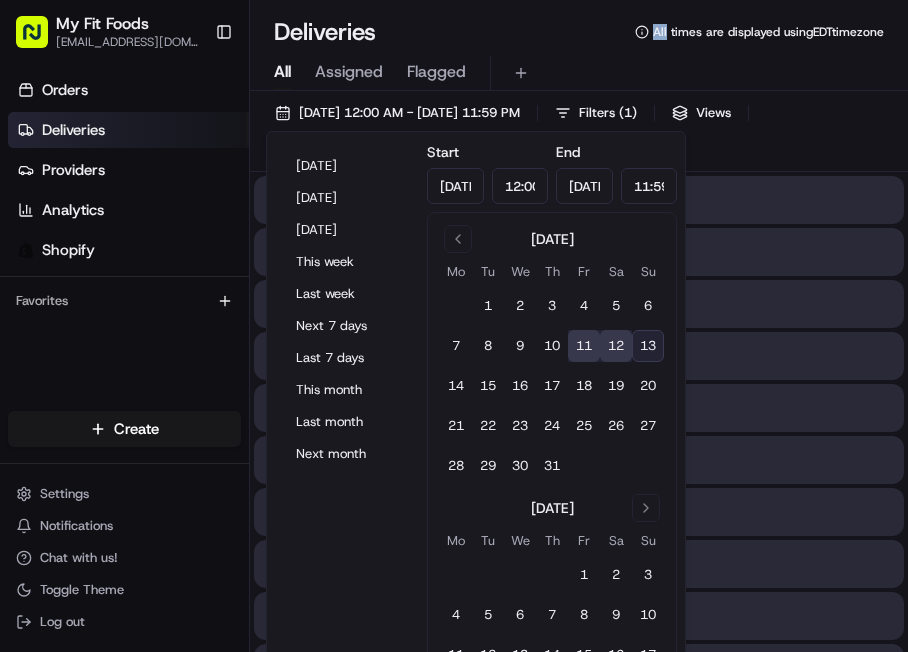 click on "12" at bounding box center [616, 346] 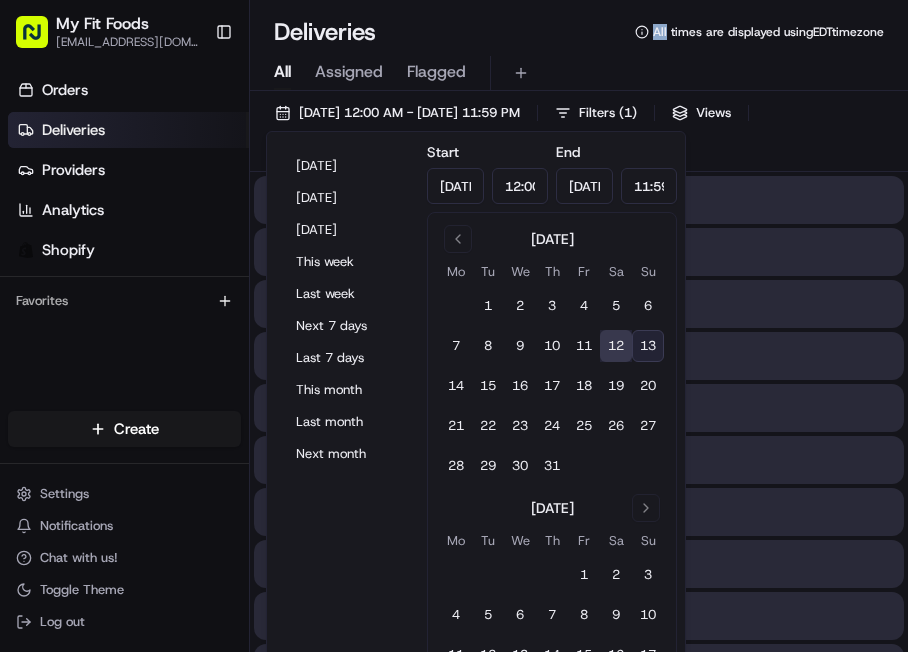 click on "12" at bounding box center (616, 346) 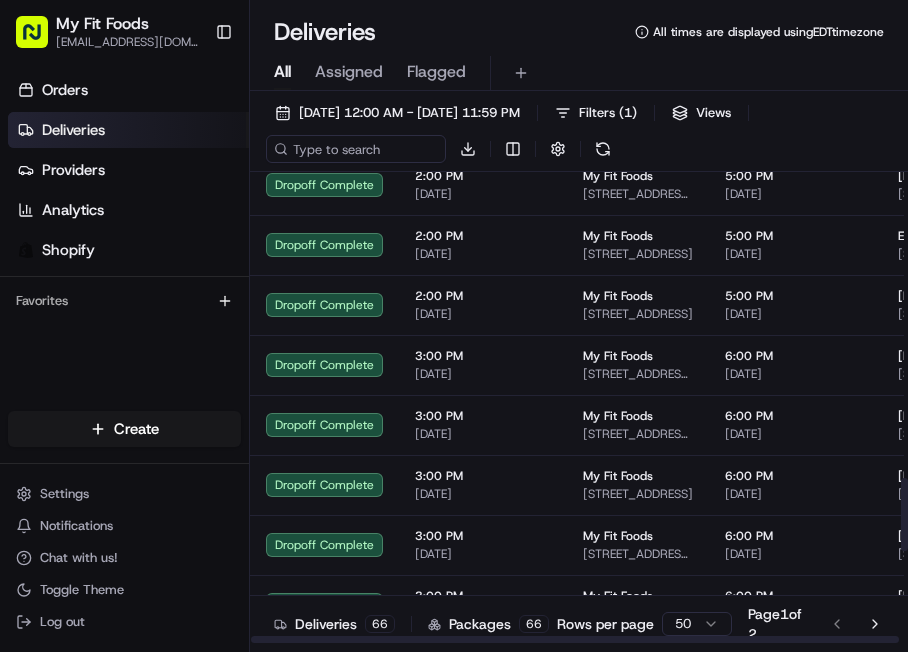 scroll, scrollTop: 2075, scrollLeft: 0, axis: vertical 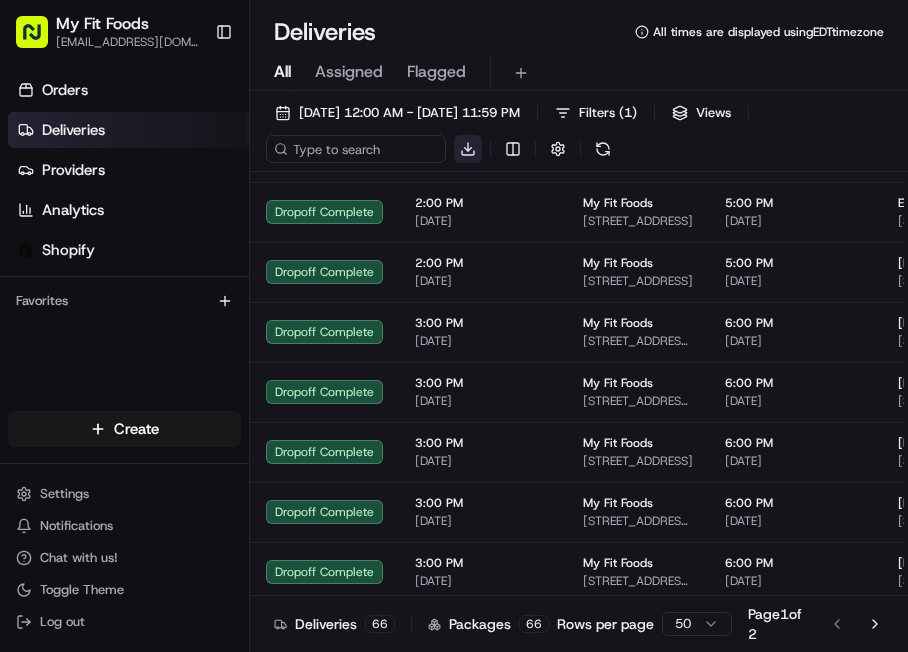 click on "My Fit Foods [EMAIL_ADDRESS][DOMAIN_NAME] Toggle Sidebar Orders Deliveries Providers Analytics Shopify Favorites Main Menu Members & Organization Organization Users Roles Preferences Customization Tracking Orchestration Automations Dispatch Strategy Optimization Strategy Locations Pickup Locations Dropoff Locations Shifts Billing Billing Refund Requests Integrations Notification Triggers Webhooks API Keys Request Logs Create Settings Notifications Chat with us! Toggle Theme Log out Deliveries All times are displayed using  EDT  timezone All Assigned Flagged [DATE] 12:00 AM - [DATE] 11:59 PM Filters ( 1 ) Views Download Status Original Pickup Time Pickup Location Original Dropoff Time Dropoff Location Provider Action Dropoff Complete 10:00 AM [DATE] My Fit Foods [STREET_ADDRESS] 1:00 PM [DATE] [PERSON_NAME] [STREET_ADDRESS] Uber Marglys G. Dropoff Complete 10:00 AM [DATE] My Fit Foods [STREET_ADDRESS]" at bounding box center (454, 326) 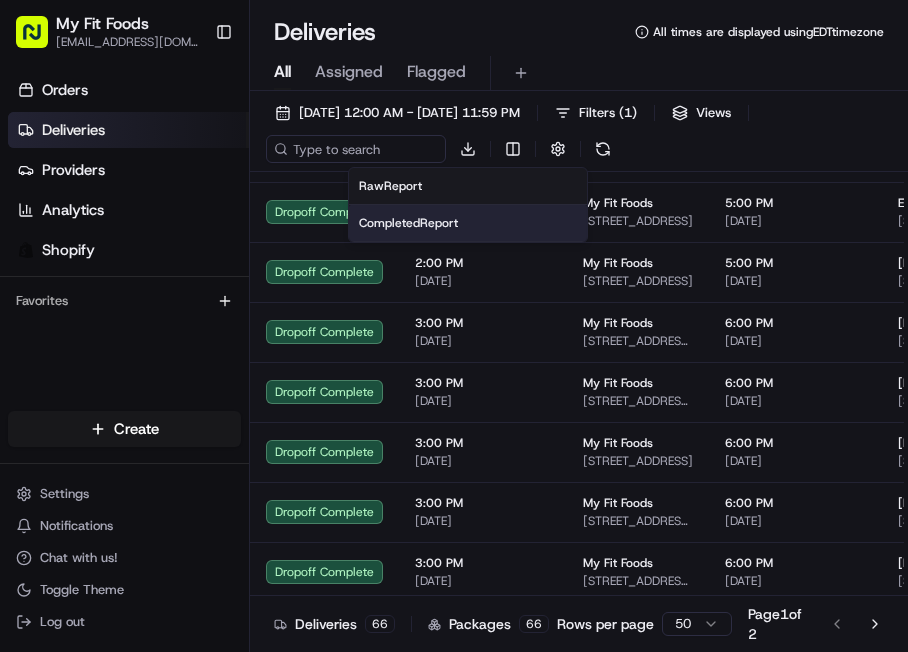 click on "Completed  Report" at bounding box center (468, 223) 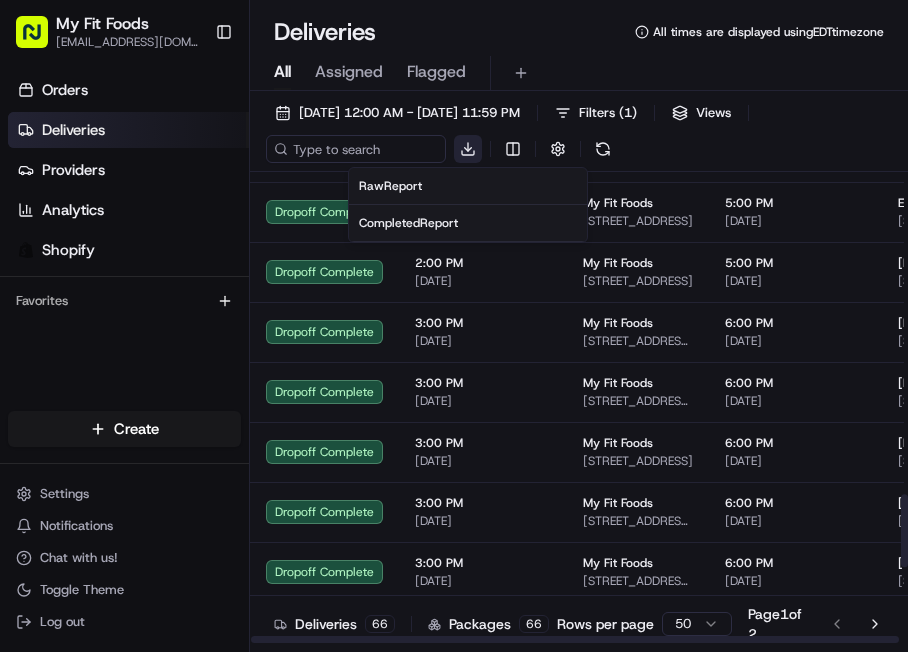 click on "My Fit Foods [EMAIL_ADDRESS][DOMAIN_NAME] Toggle Sidebar Orders Deliveries Providers Analytics Shopify Favorites Main Menu Members & Organization Organization Users Roles Preferences Customization Tracking Orchestration Automations Dispatch Strategy Optimization Strategy Locations Pickup Locations Dropoff Locations Shifts Billing Billing Refund Requests Integrations Notification Triggers Webhooks API Keys Request Logs Create Settings Notifications Chat with us! Toggle Theme Log out Deliveries All times are displayed using  EDT  timezone All Assigned Flagged [DATE] 12:00 AM - [DATE] 11:59 PM Filters ( 1 ) Views Download Status Original Pickup Time Pickup Location Original Dropoff Time Dropoff Location Provider Action Dropoff Complete 10:00 AM [DATE] My Fit Foods [STREET_ADDRESS] 1:00 PM [DATE] [PERSON_NAME] [STREET_ADDRESS] Uber Marglys G. Dropoff Complete 10:00 AM [DATE] My Fit Foods [STREET_ADDRESS]" at bounding box center [454, 326] 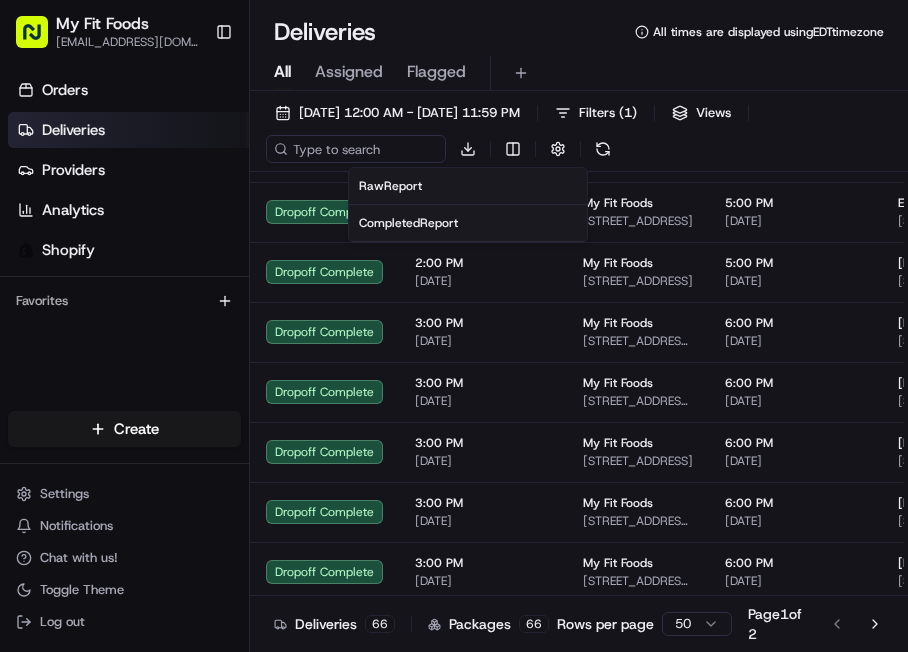 click on "Completed  Report" at bounding box center [408, 223] 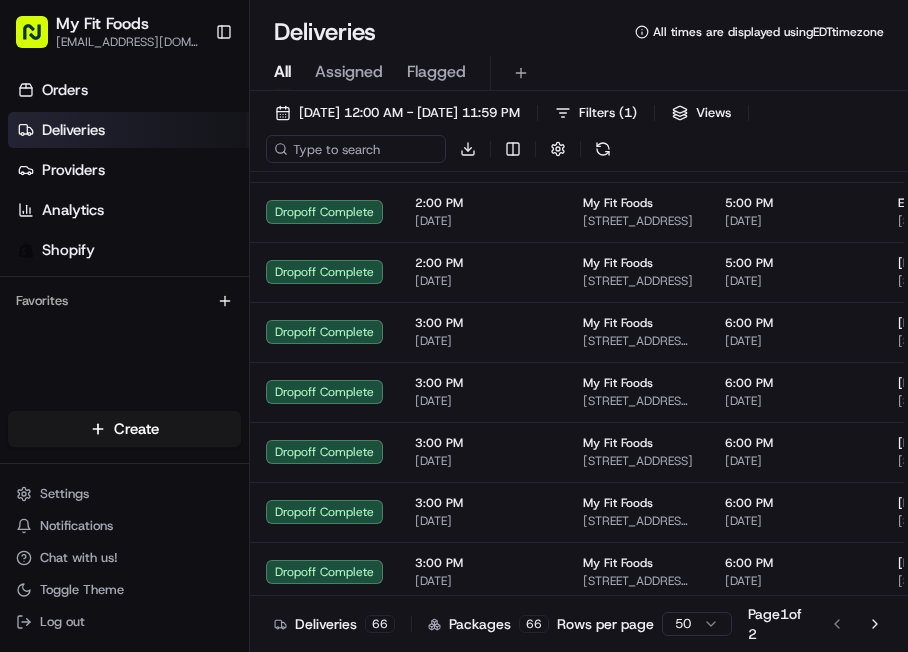 click on "Deliveries All times are displayed using  EDT  timezone" at bounding box center (579, 32) 